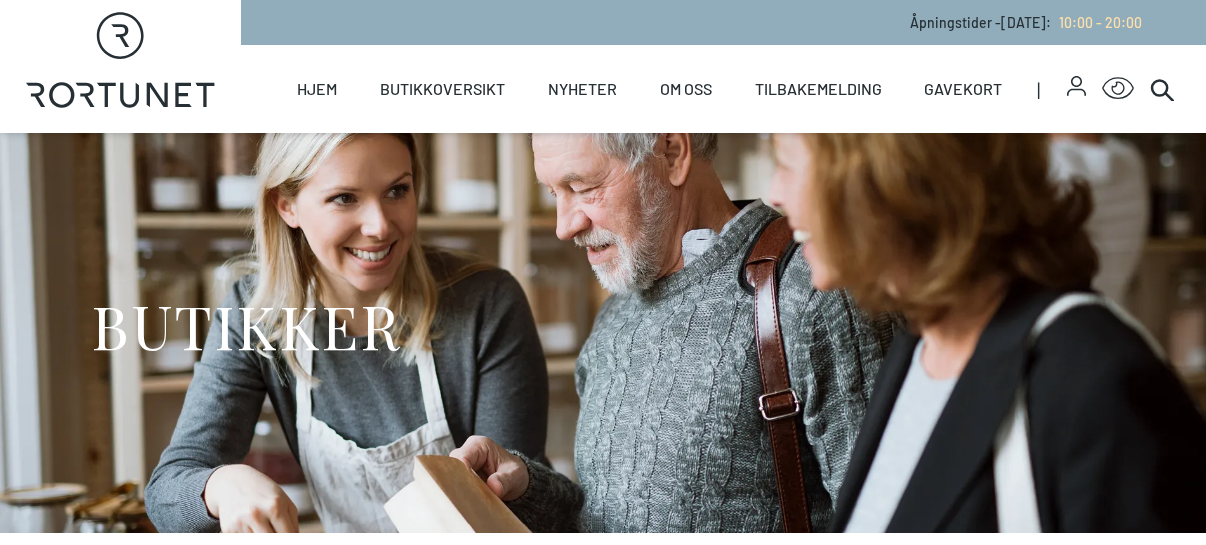 scroll, scrollTop: 0, scrollLeft: 0, axis: both 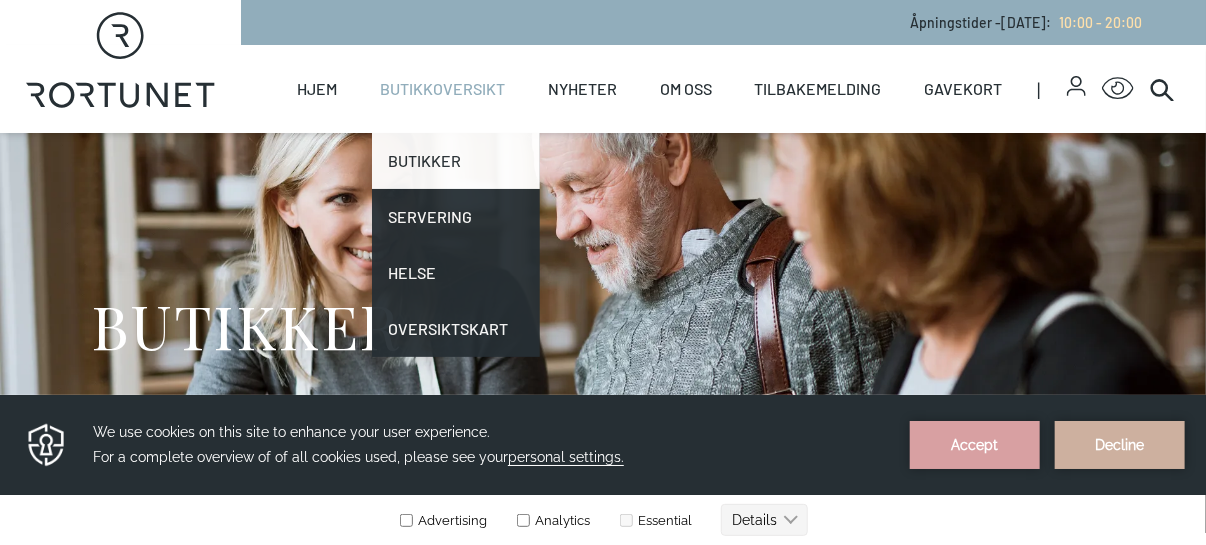 click on "Butikker" at bounding box center [456, 161] 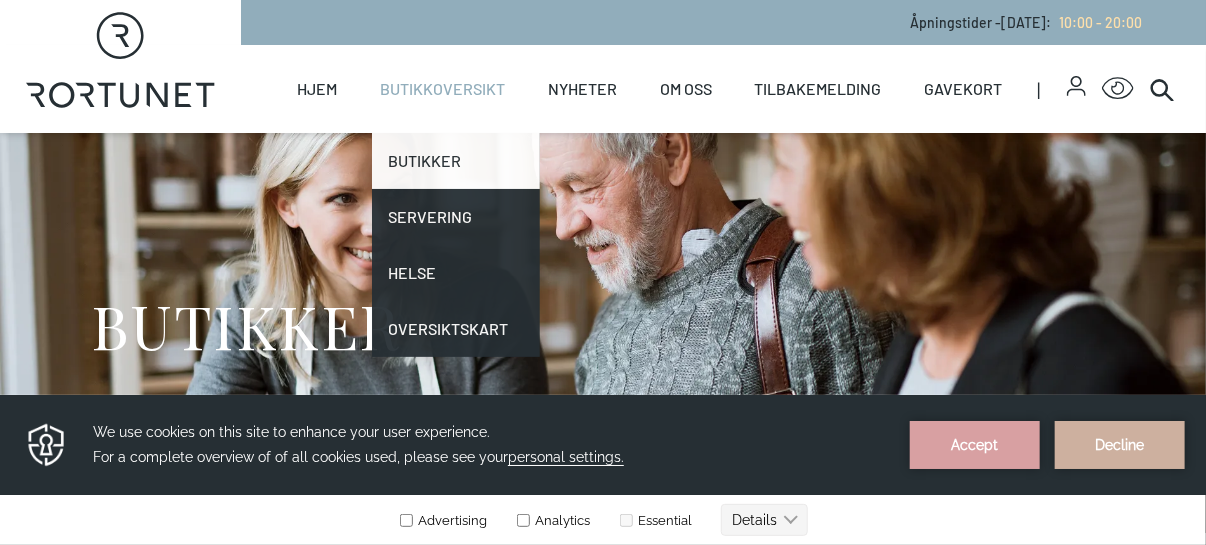 click on "Butikker" at bounding box center (456, 161) 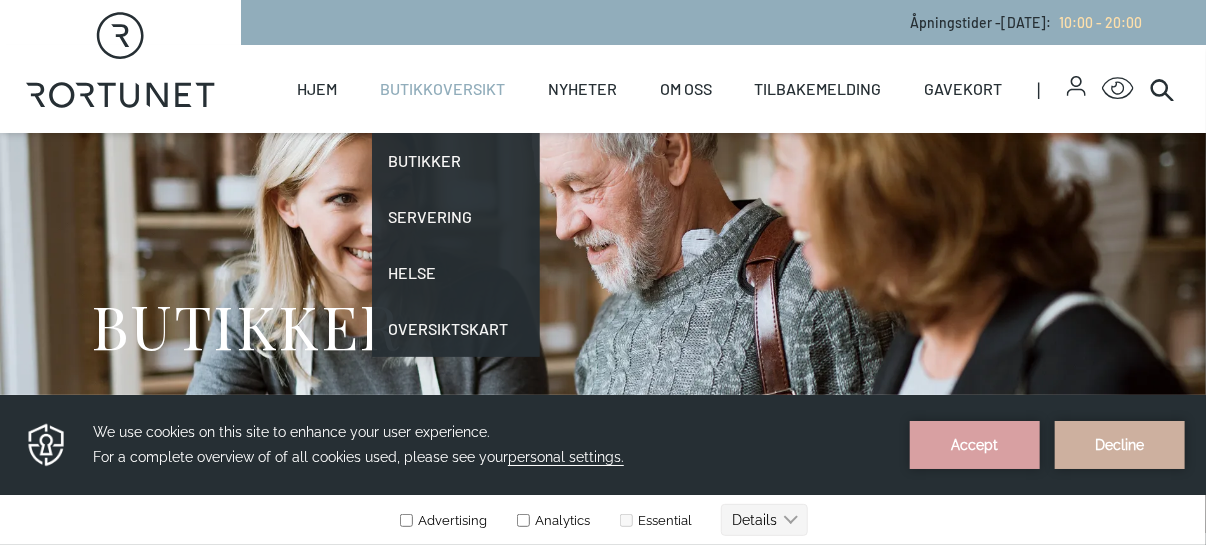 click on "Butikkoversikt" at bounding box center [442, 89] 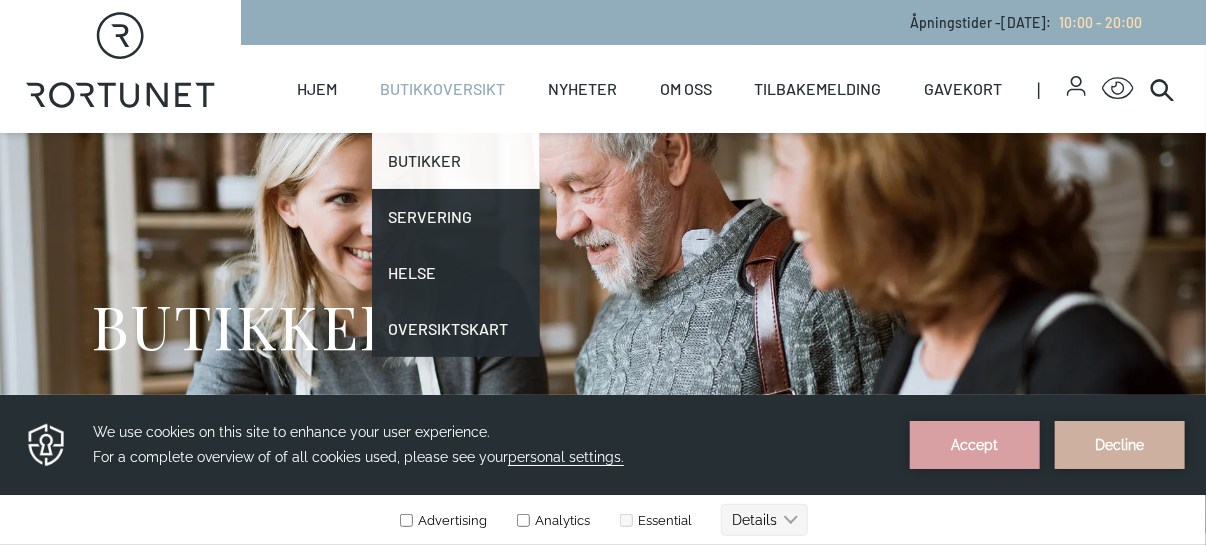 click on "Butikker" at bounding box center [456, 161] 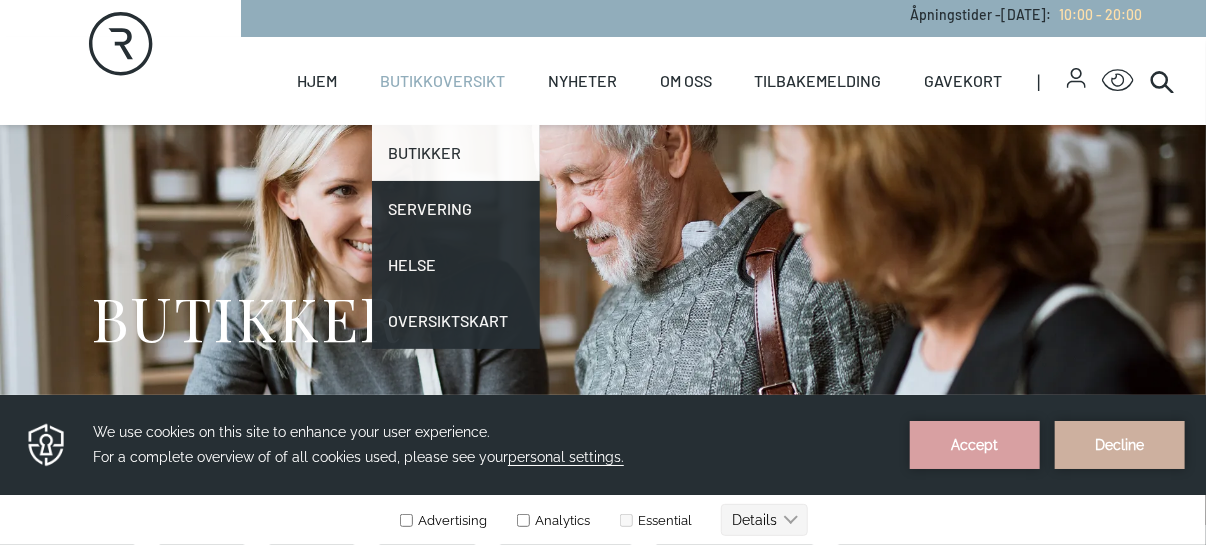 scroll, scrollTop: 8, scrollLeft: 0, axis: vertical 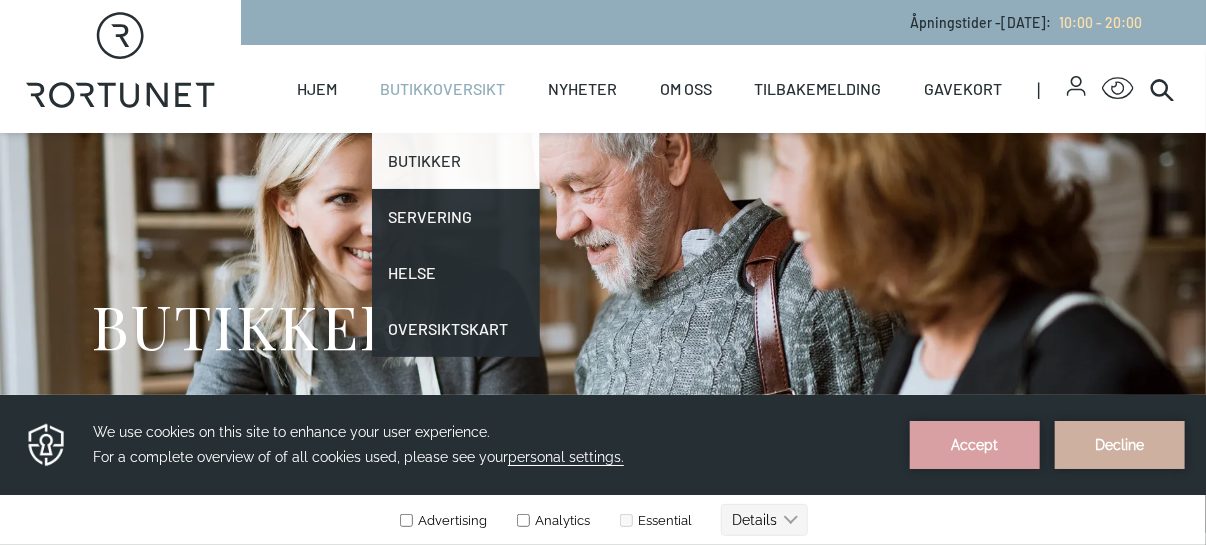 click on "Butikker" at bounding box center (456, 161) 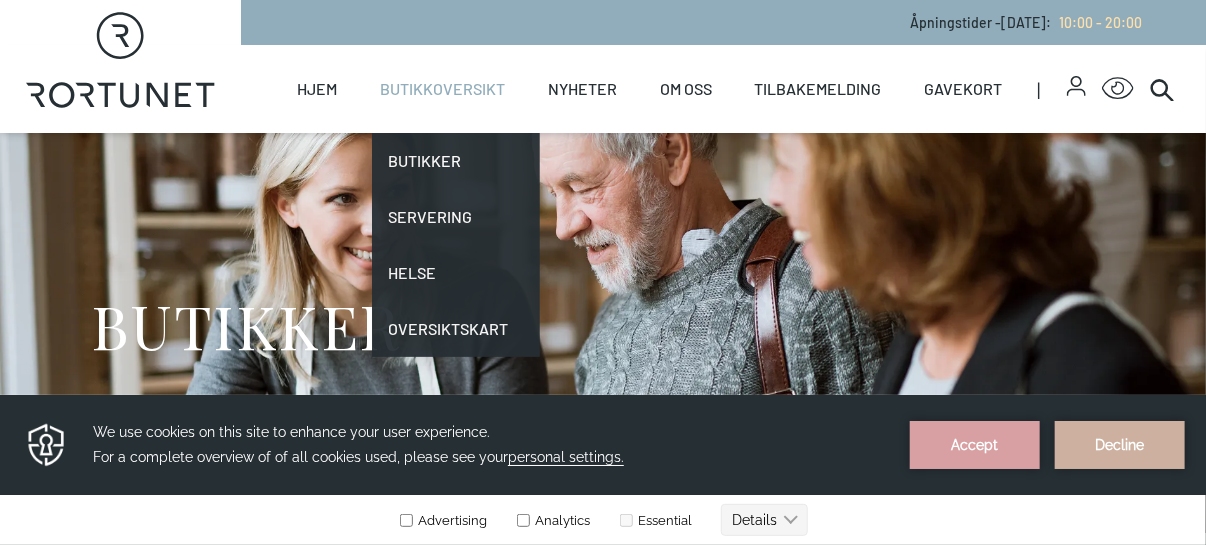click on "Butikkoversikt" at bounding box center (442, 89) 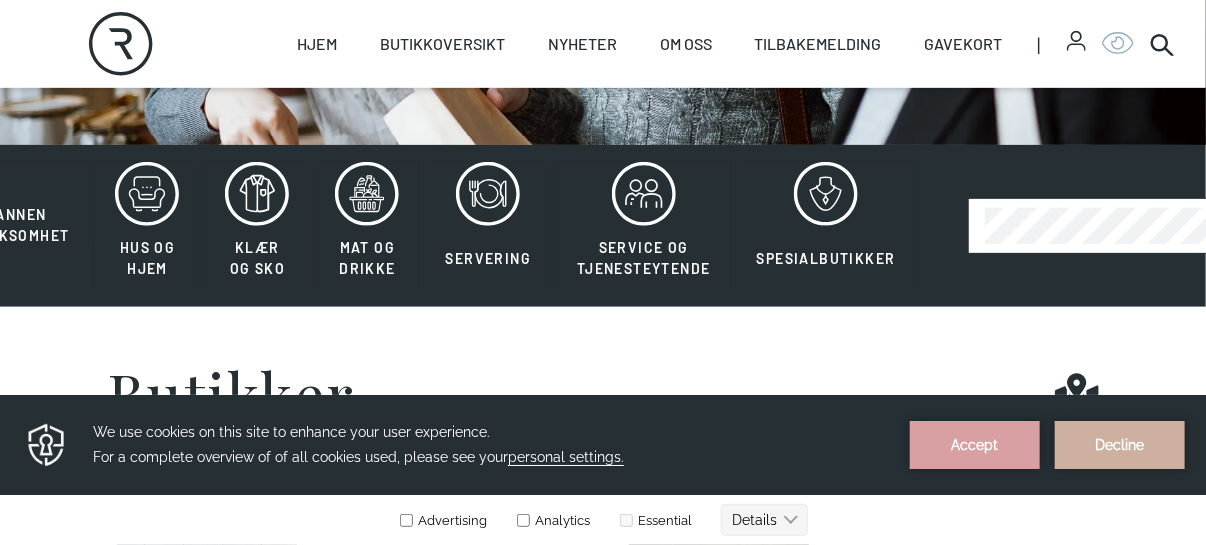 scroll, scrollTop: 378, scrollLeft: 0, axis: vertical 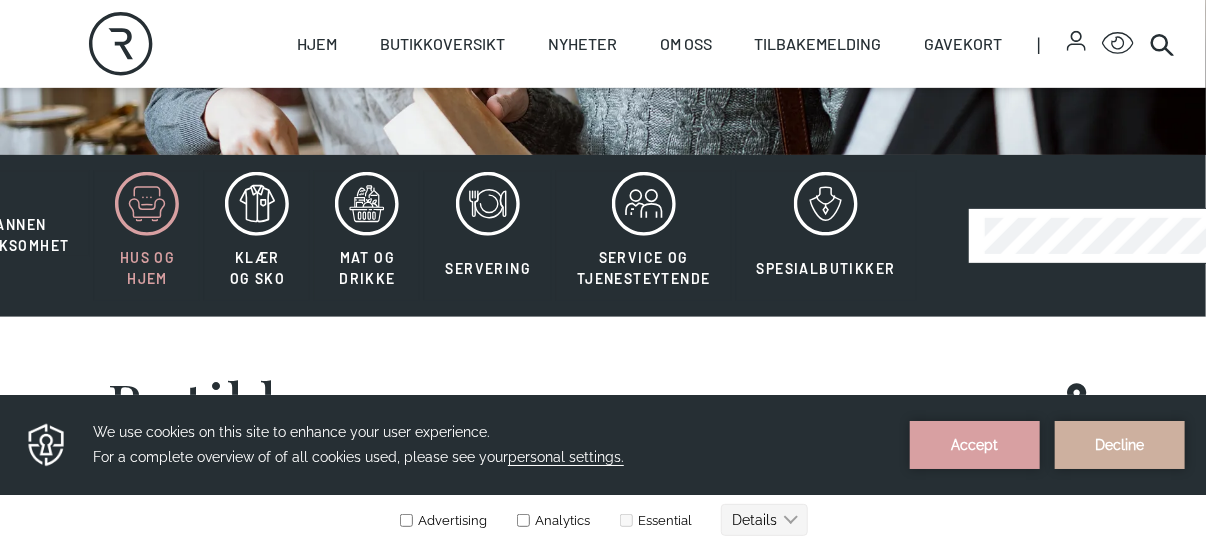 click 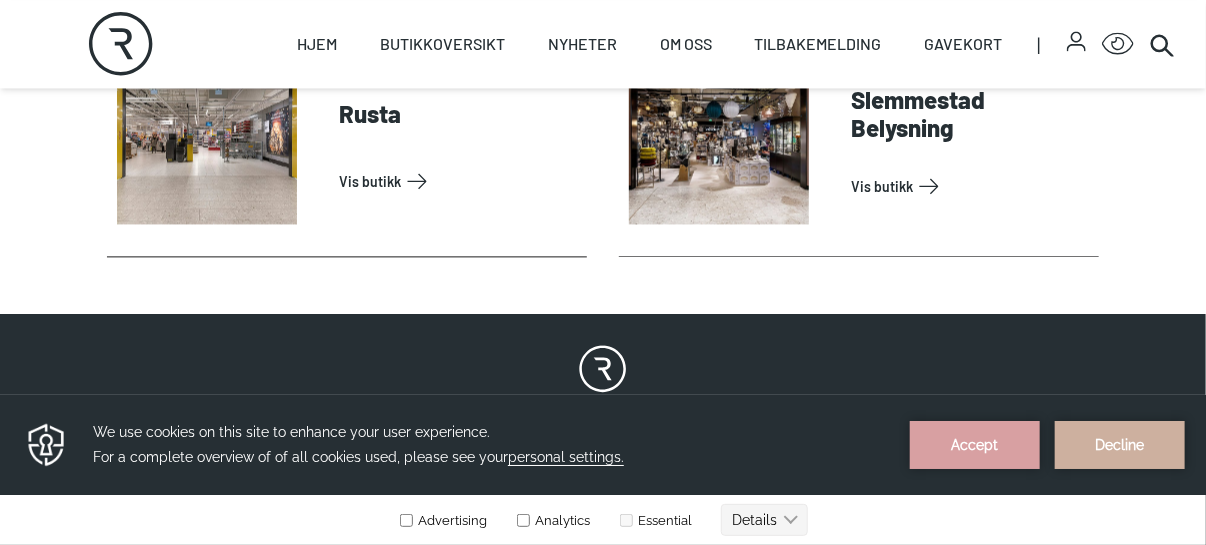 scroll, scrollTop: 1607, scrollLeft: 0, axis: vertical 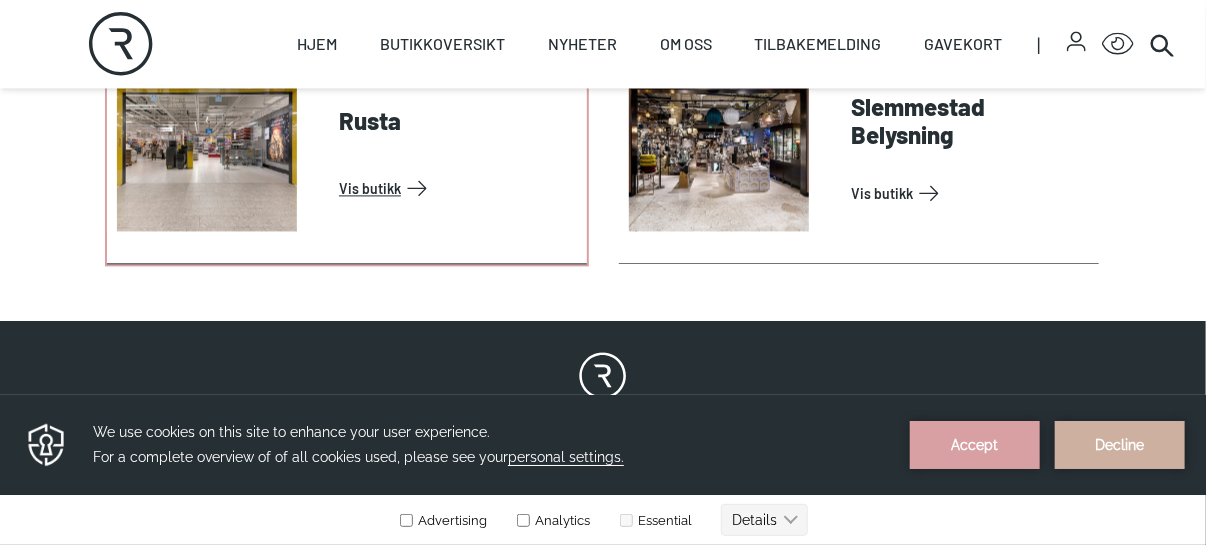 click on "Vis butikk" at bounding box center [459, 188] 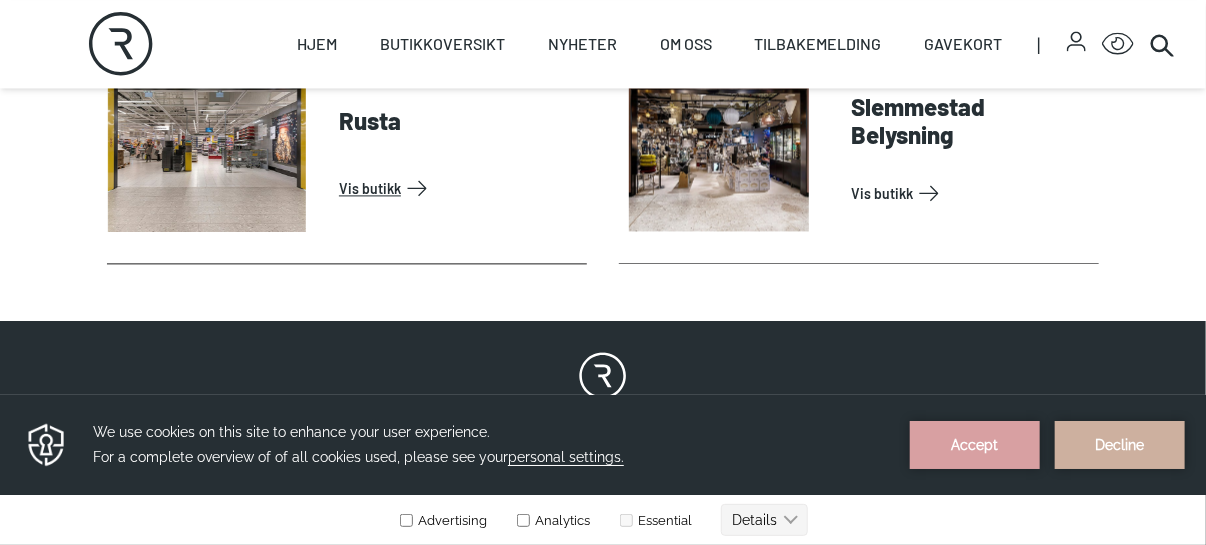 scroll, scrollTop: 0, scrollLeft: 0, axis: both 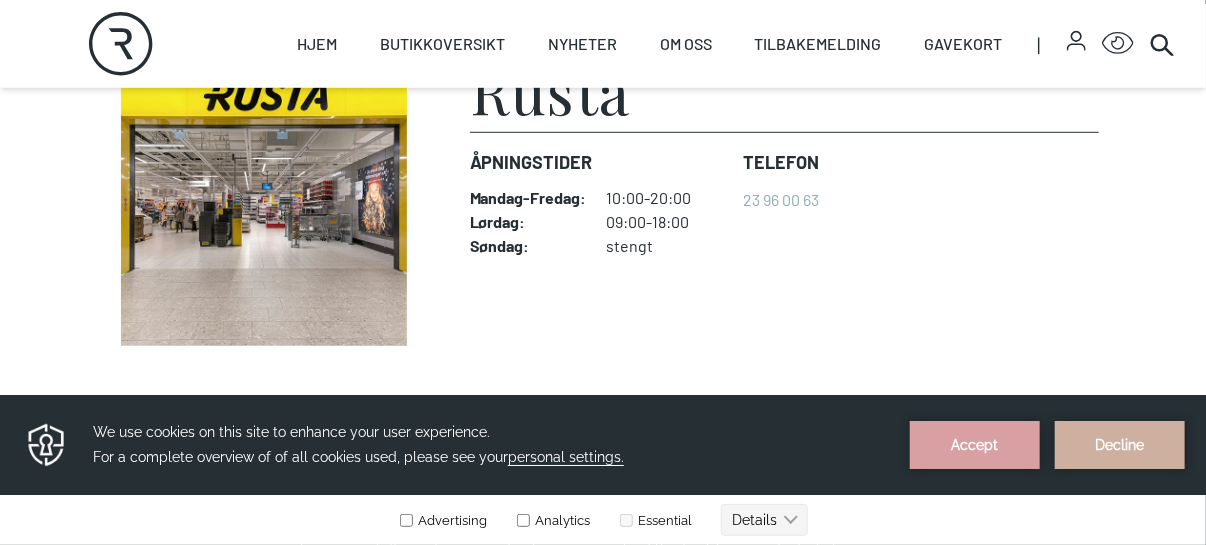 drag, startPoint x: 1203, startPoint y: 191, endPoint x: 1204, endPoint y: 216, distance: 25.019993 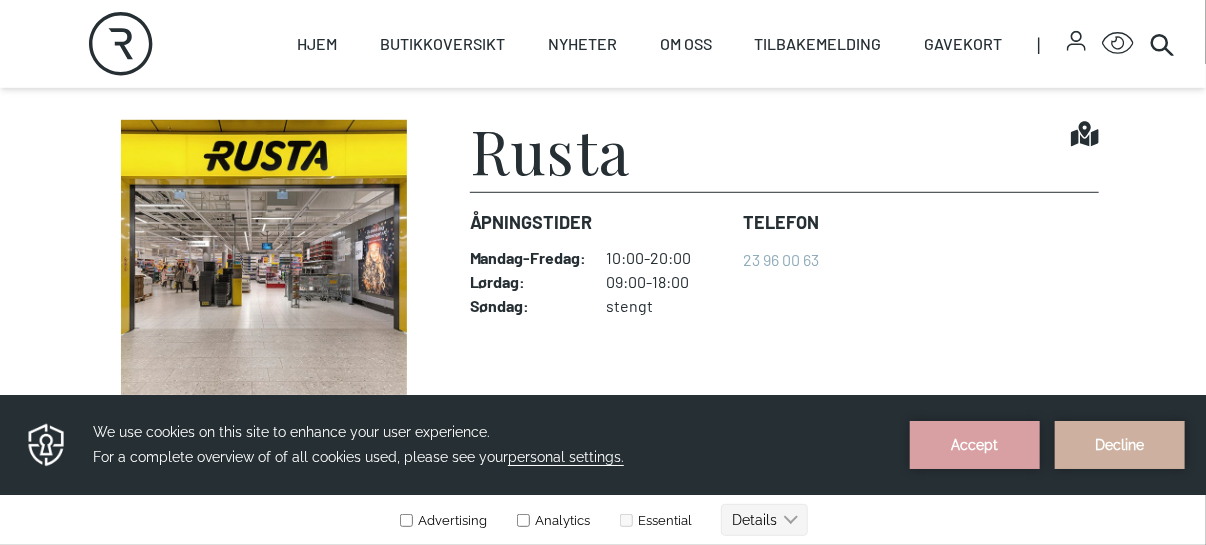scroll, scrollTop: 456, scrollLeft: 0, axis: vertical 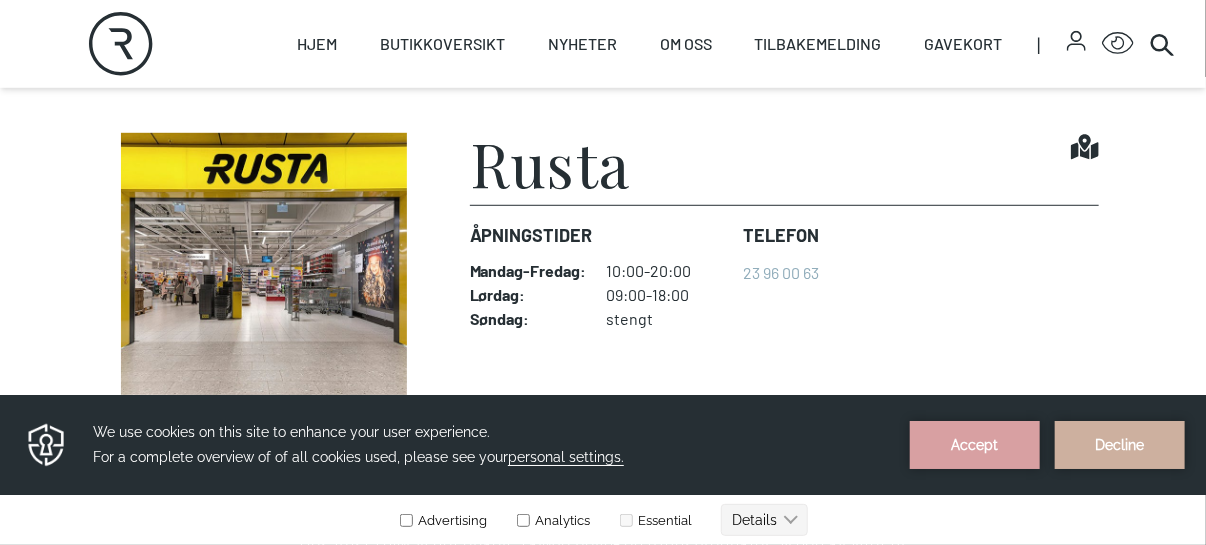 click at bounding box center [264, 276] 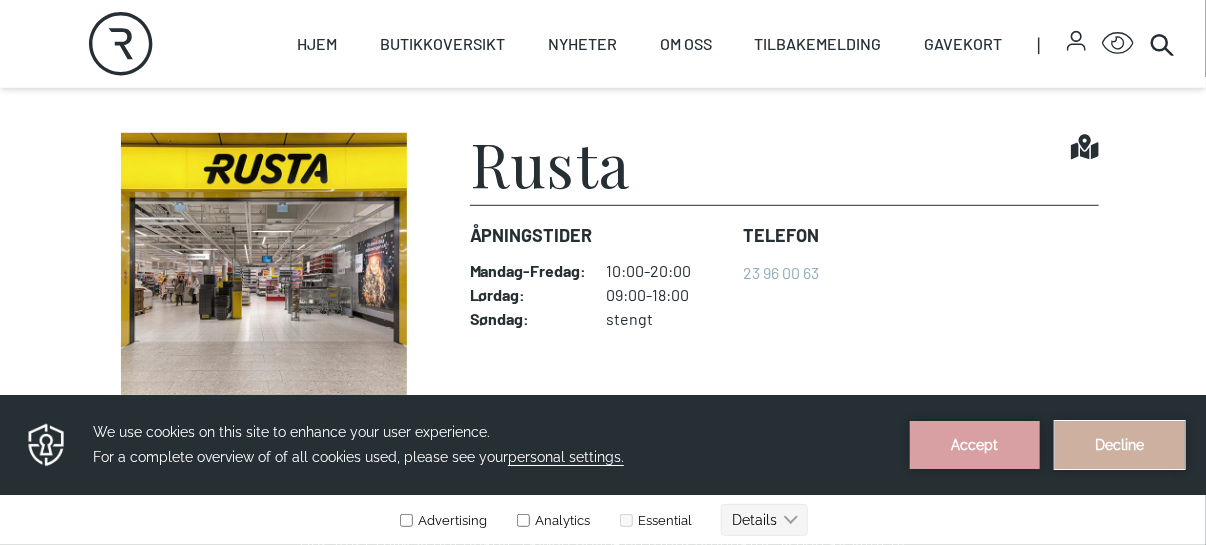 click on "Decline" at bounding box center [1120, 444] 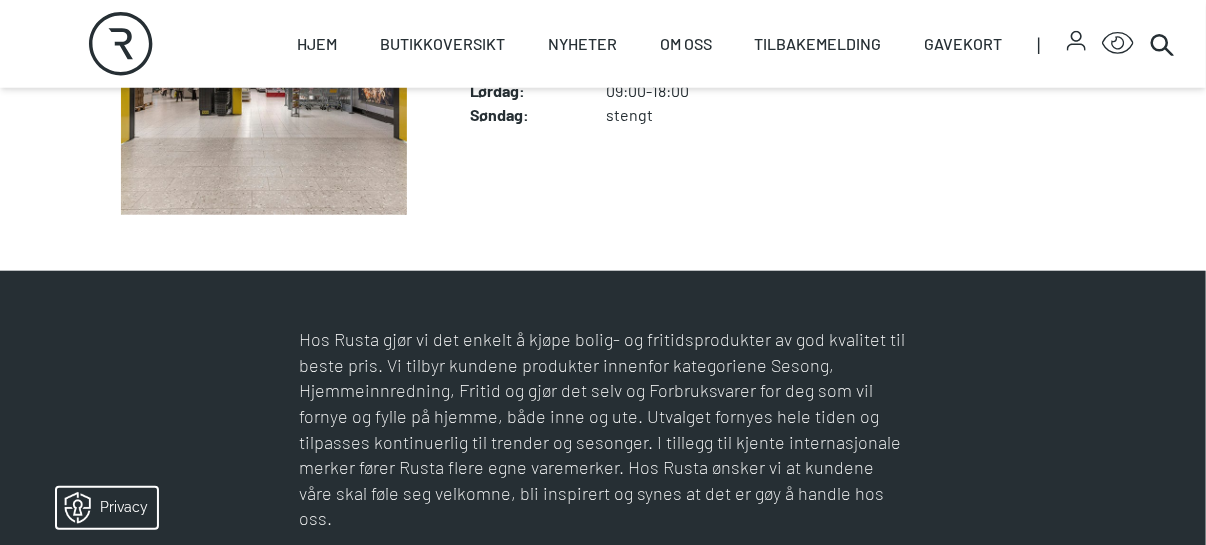 scroll, scrollTop: 654, scrollLeft: 0, axis: vertical 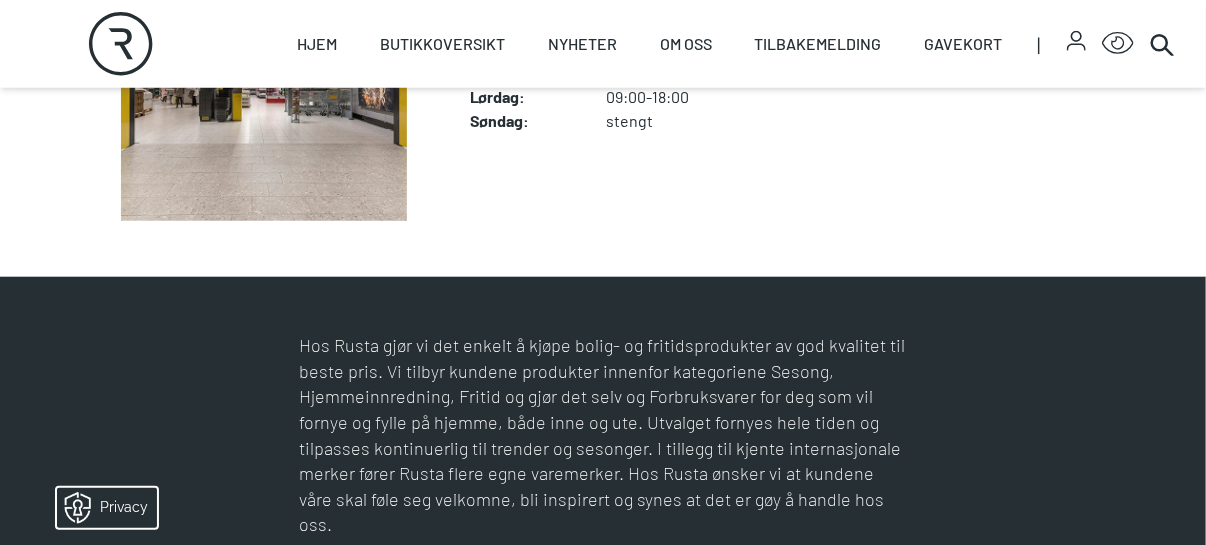 click on "Rusta Find it! Åpningstider Mandag - Fredag :   10:00-20:00 Lørdag :  09:00-18:00 Søndag :  stengt Telefon [PHONE_NUMBER]" at bounding box center [603, 78] 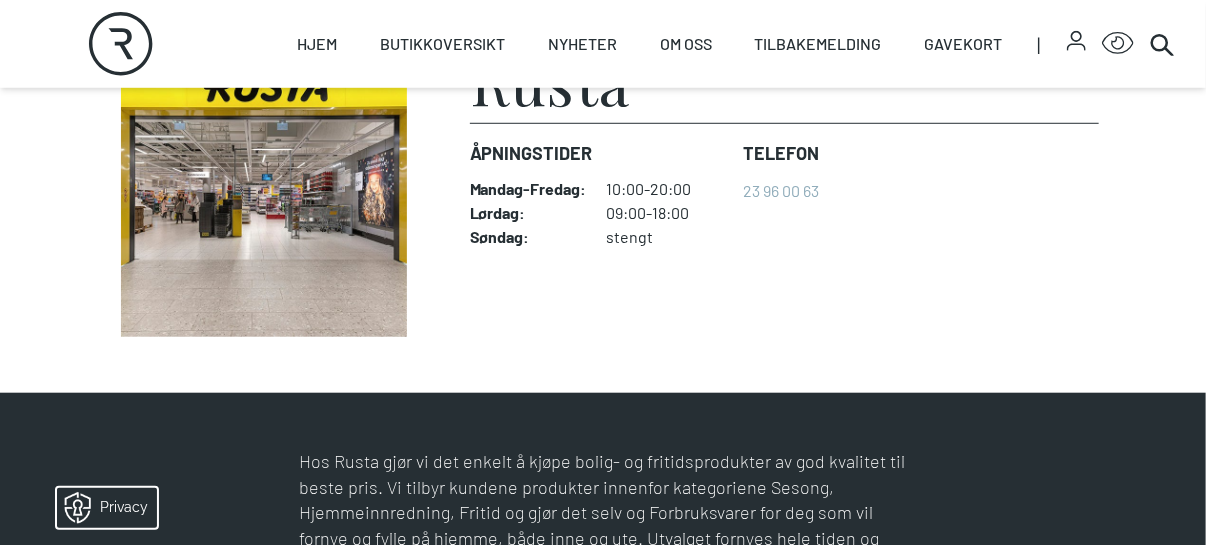scroll, scrollTop: 526, scrollLeft: 0, axis: vertical 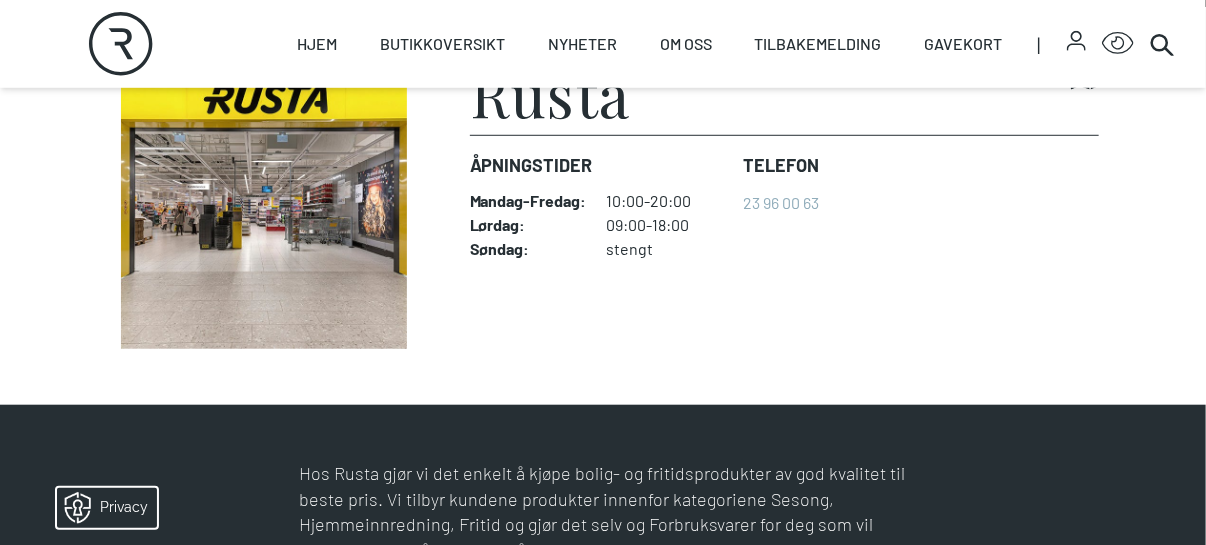 click at bounding box center (264, 206) 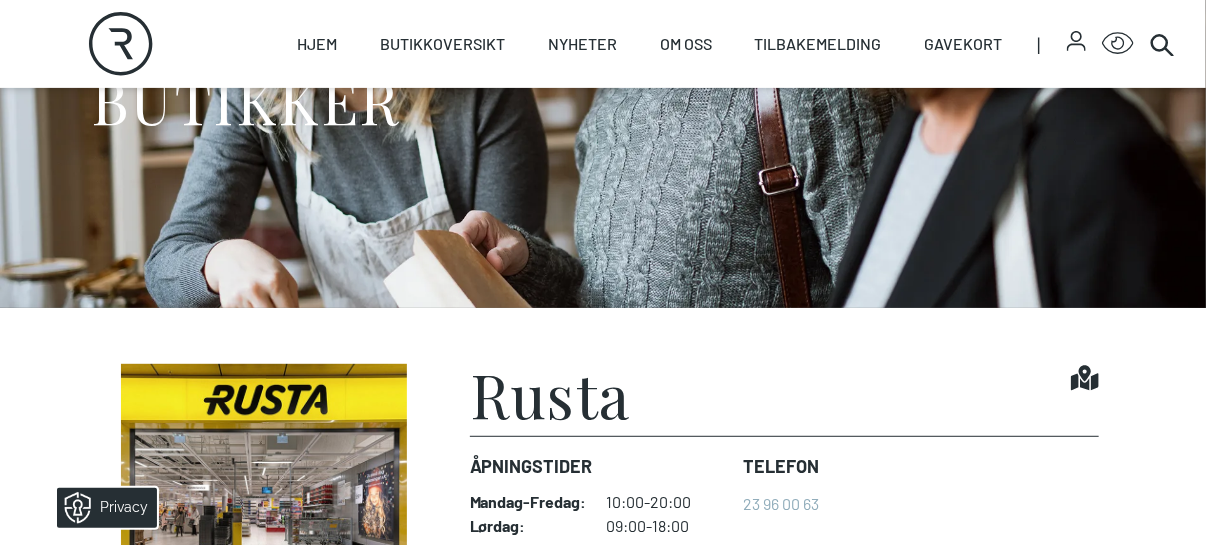 scroll, scrollTop: 224, scrollLeft: 0, axis: vertical 